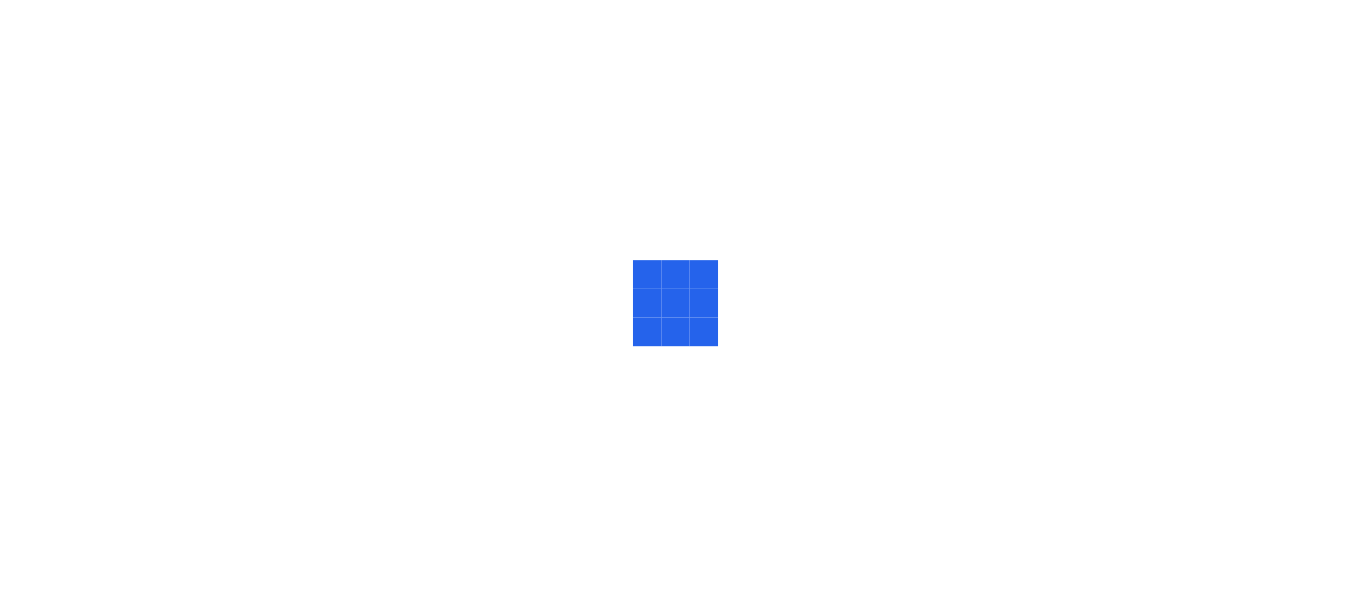 scroll, scrollTop: 0, scrollLeft: 0, axis: both 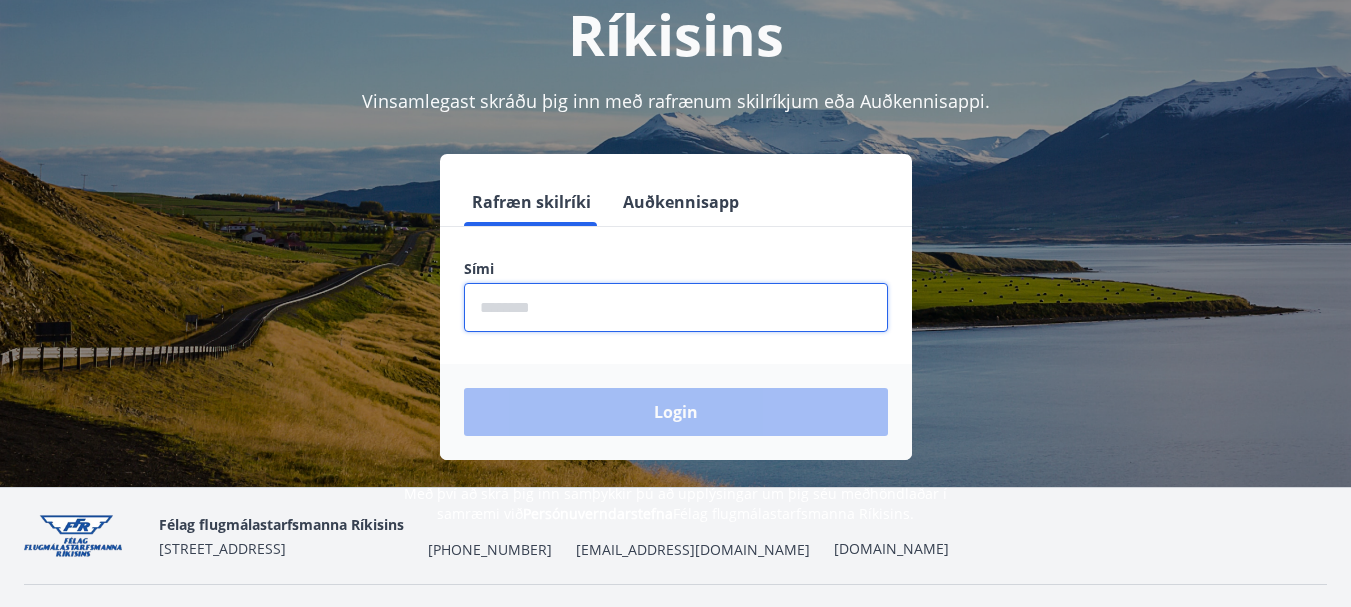 click at bounding box center (676, 307) 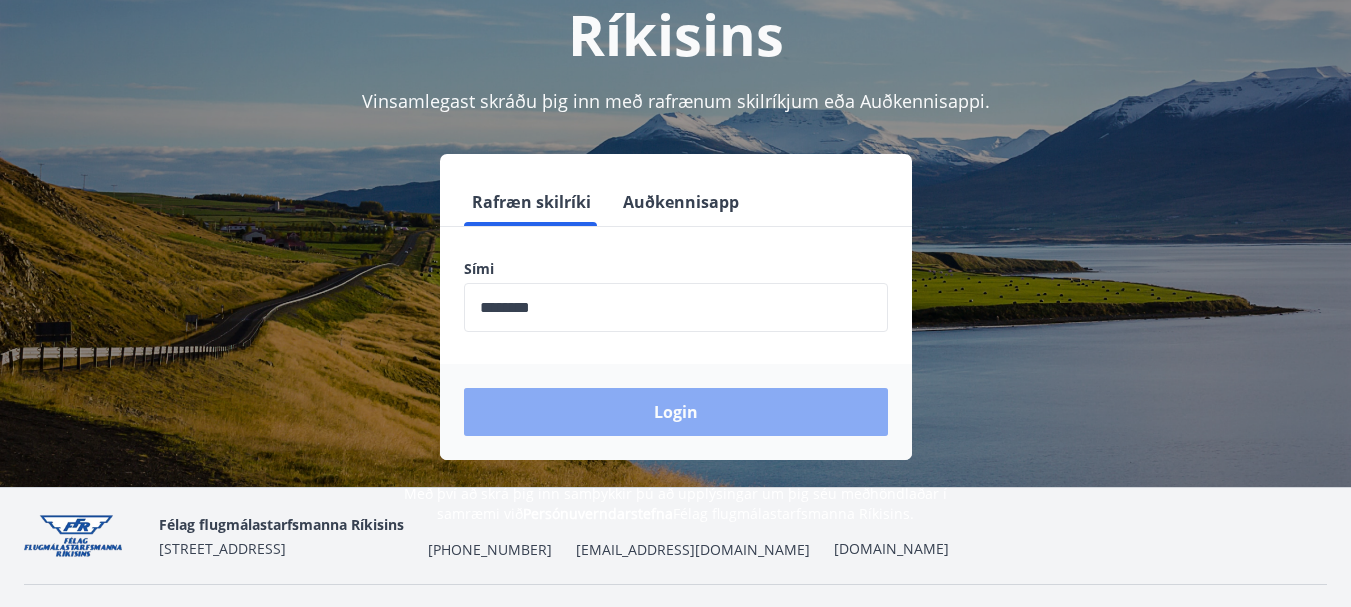 click on "Login" at bounding box center [676, 412] 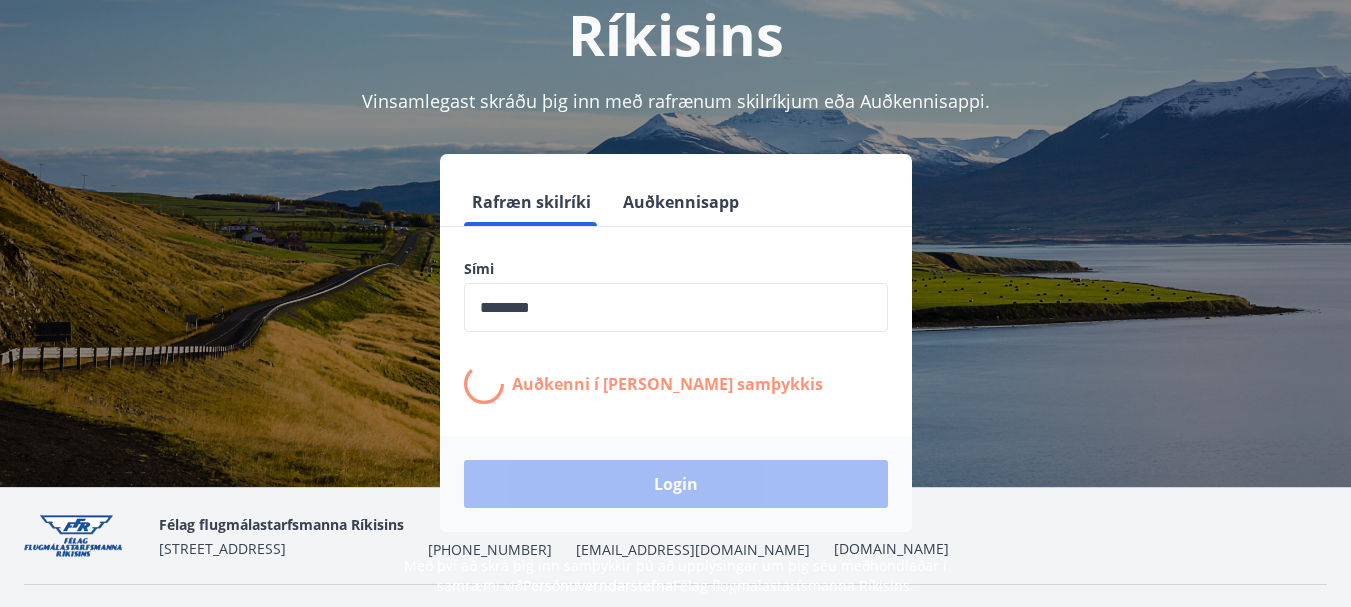 click on "Login" at bounding box center [676, 484] 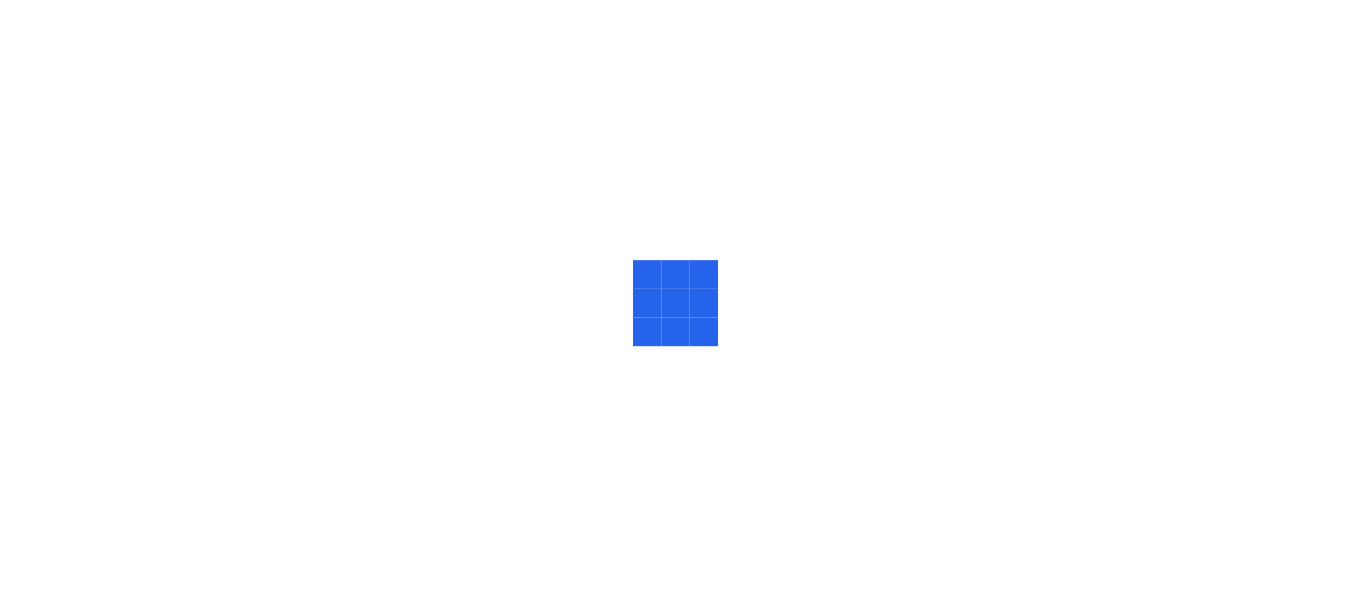 scroll, scrollTop: 0, scrollLeft: 0, axis: both 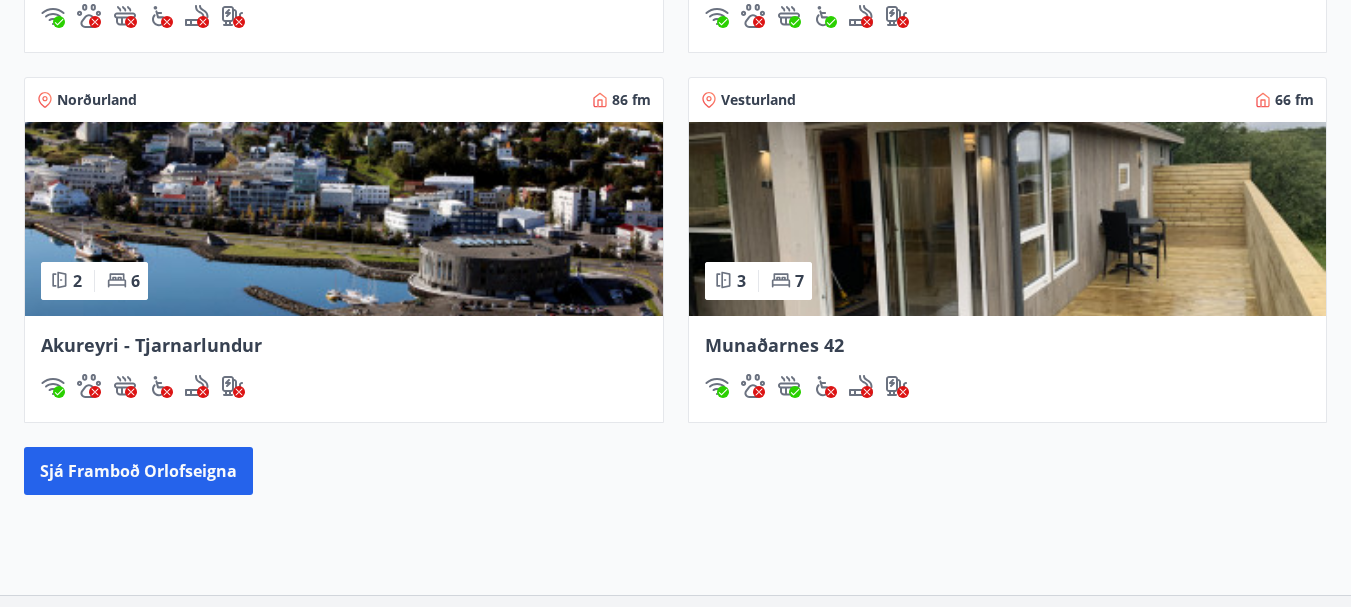 click on "Akureyri - Tjarnarlundur" at bounding box center [151, 345] 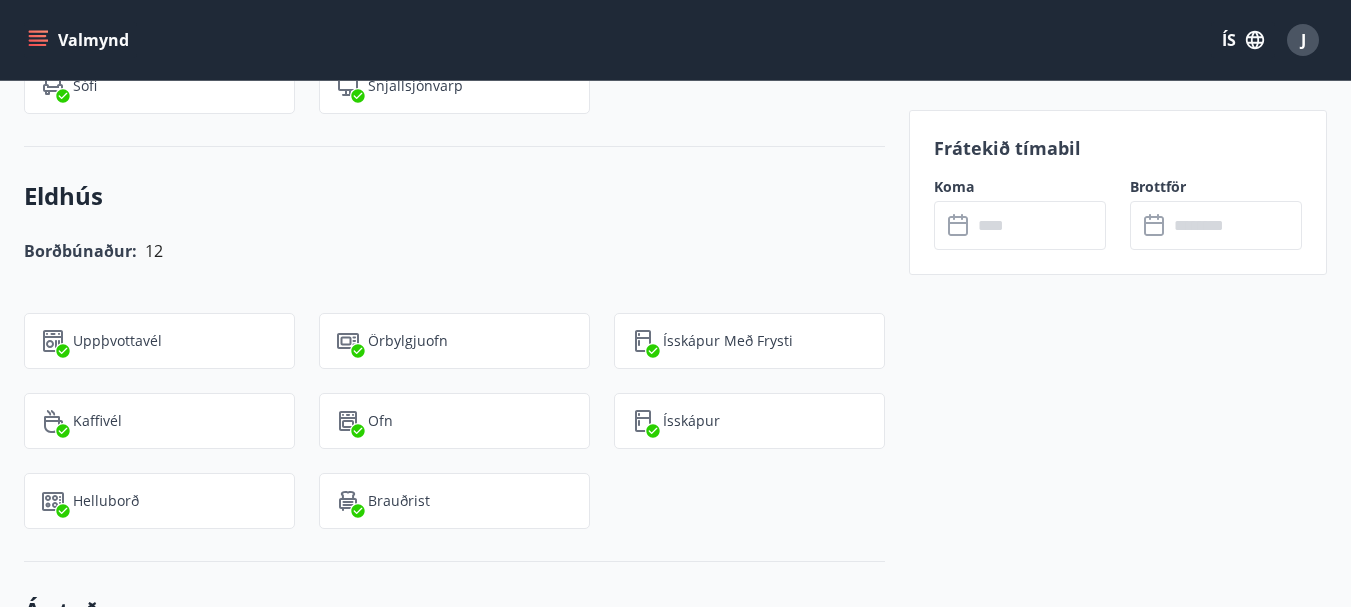 scroll, scrollTop: 1840, scrollLeft: 0, axis: vertical 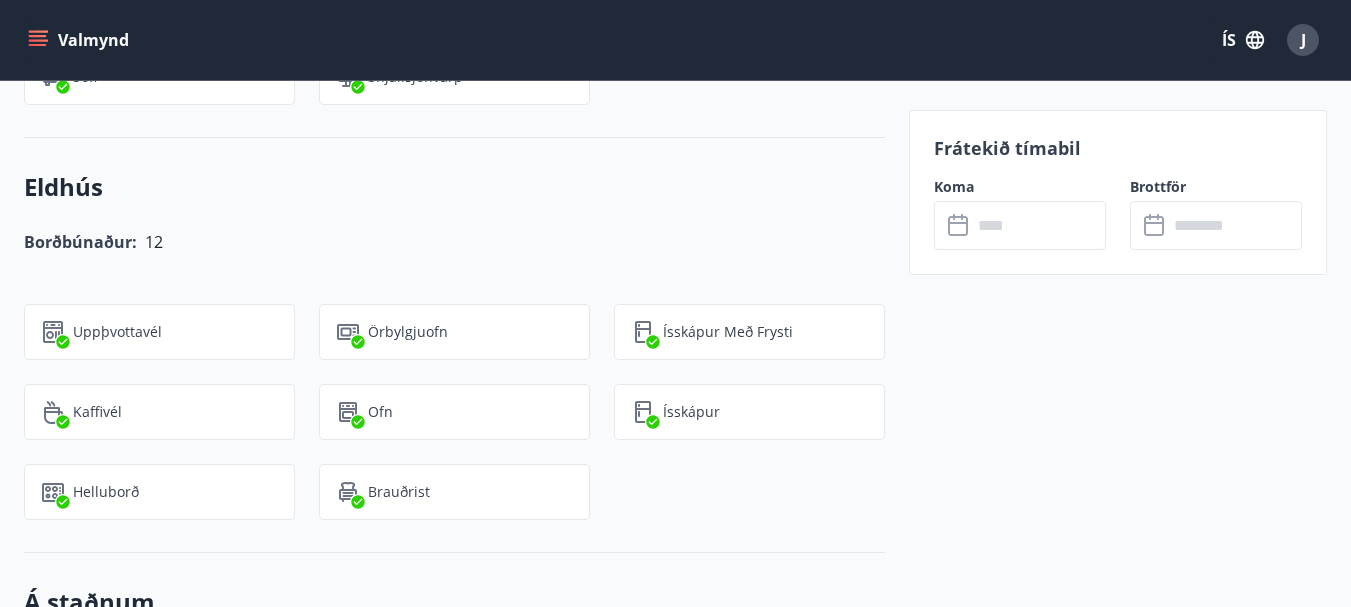 click at bounding box center [1039, 225] 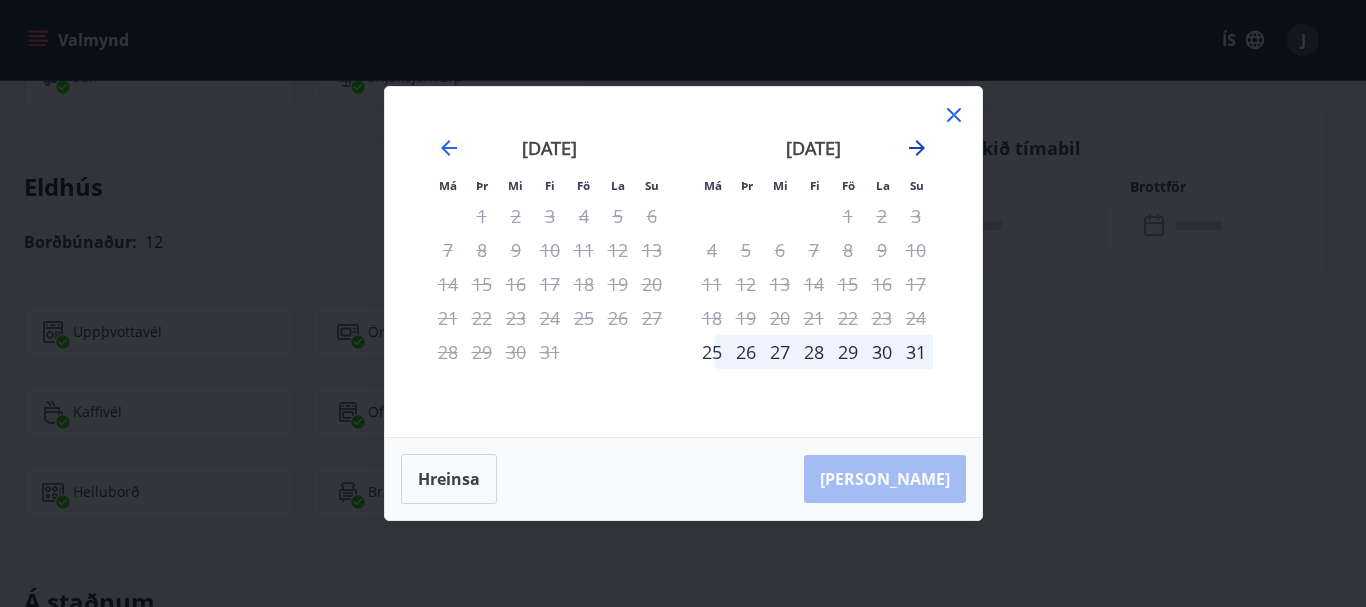 click 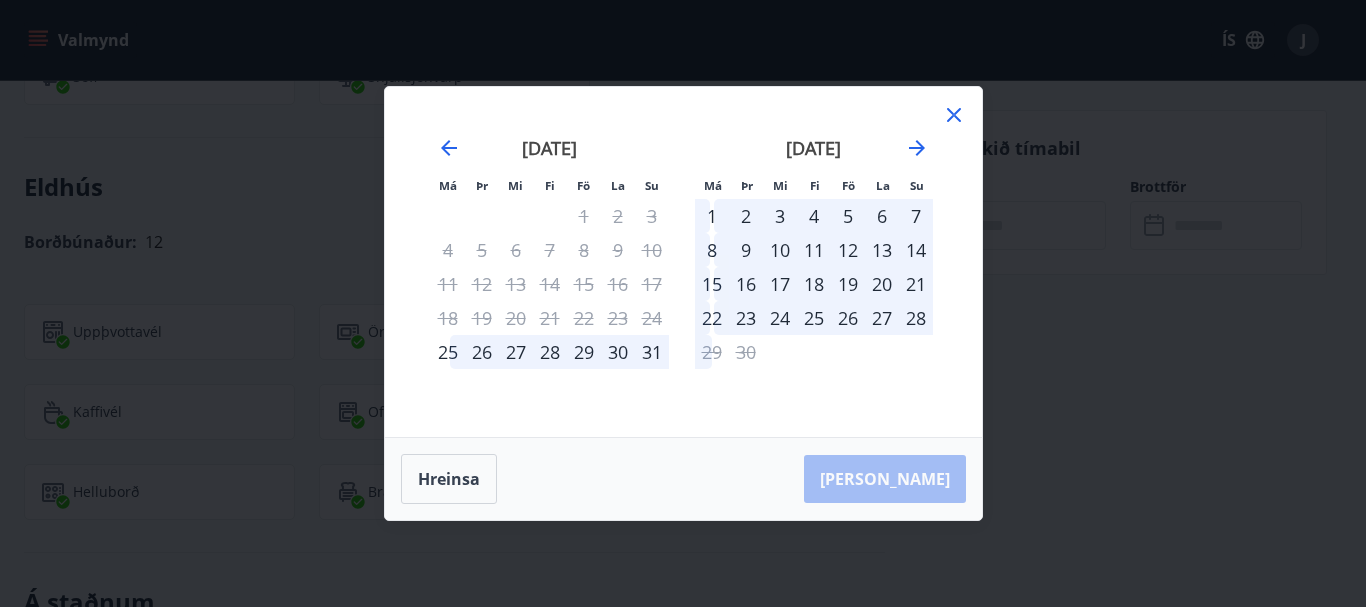 click 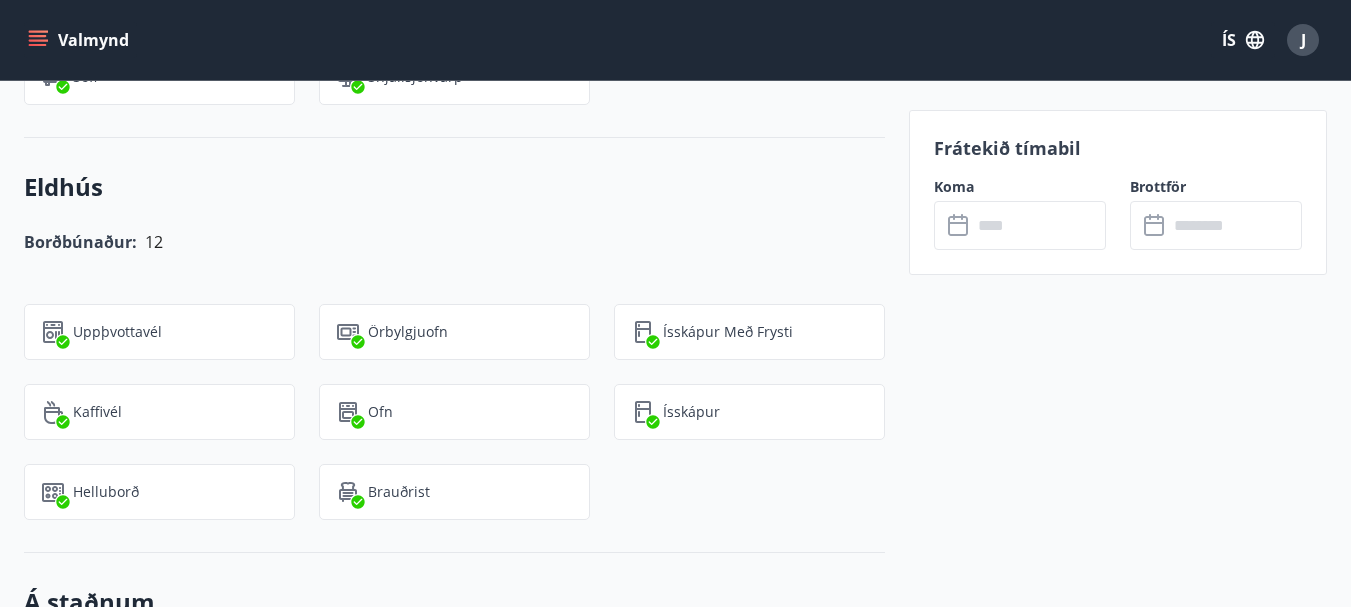 click on "Frátekið tímabil Koma ​ ​ Brottför ​ ​" at bounding box center (1118, 192) 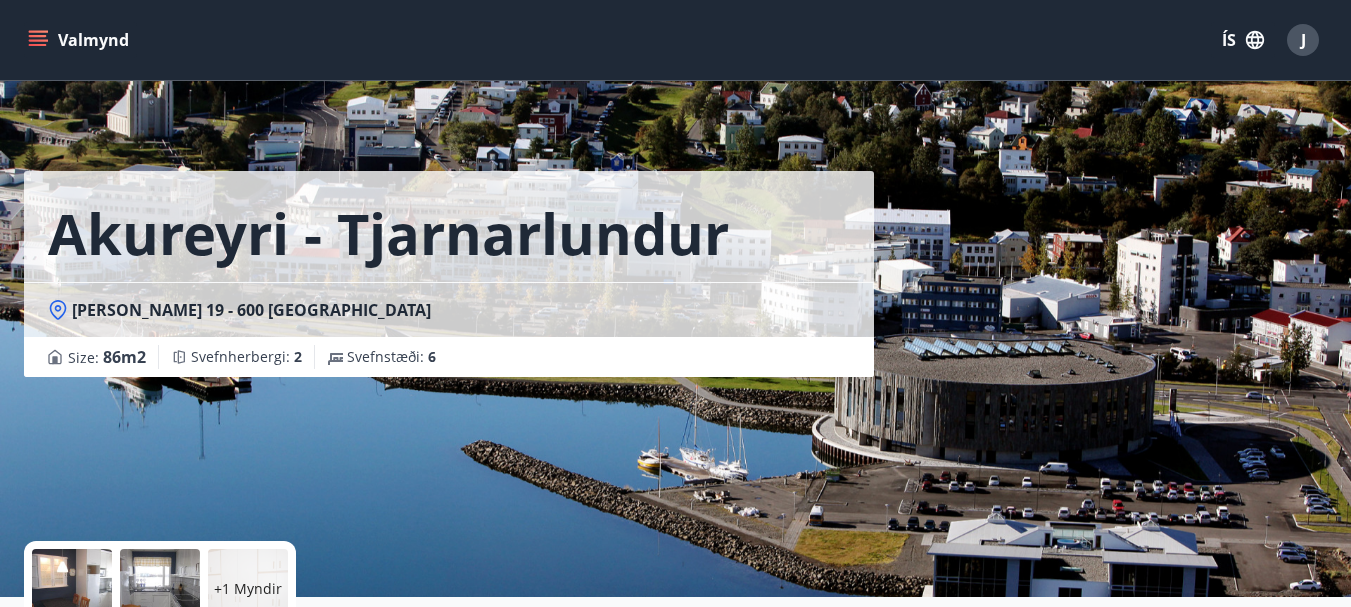 scroll, scrollTop: 0, scrollLeft: 0, axis: both 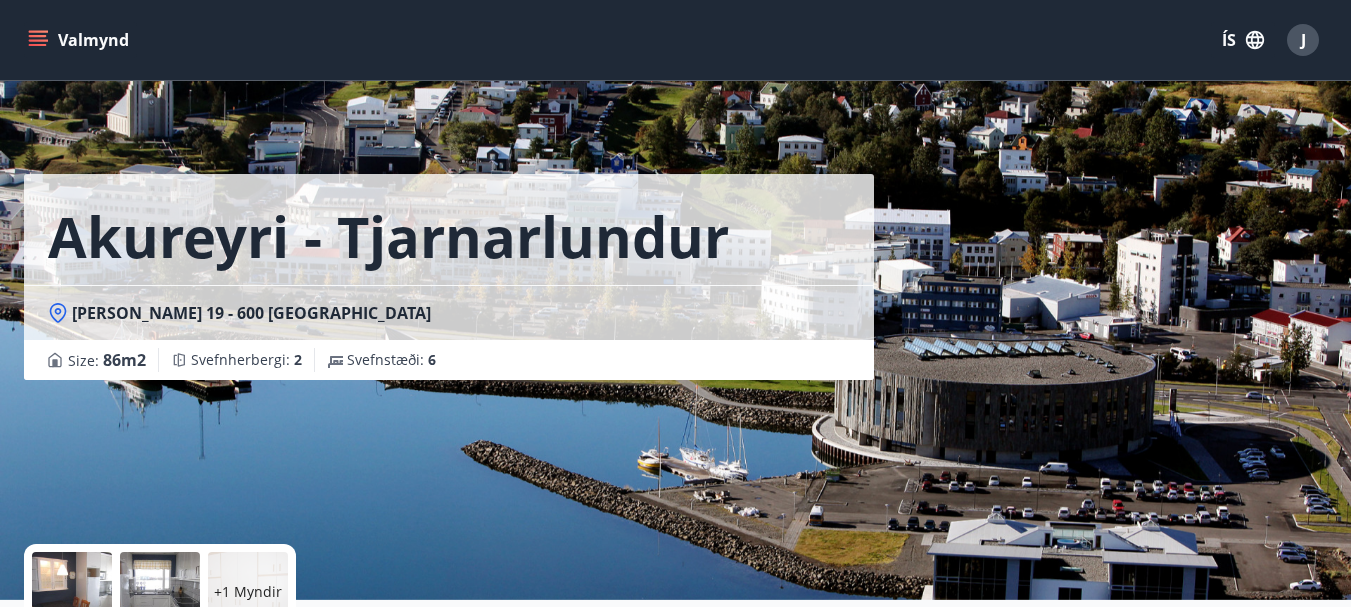 click on "Valmynd" at bounding box center [80, 40] 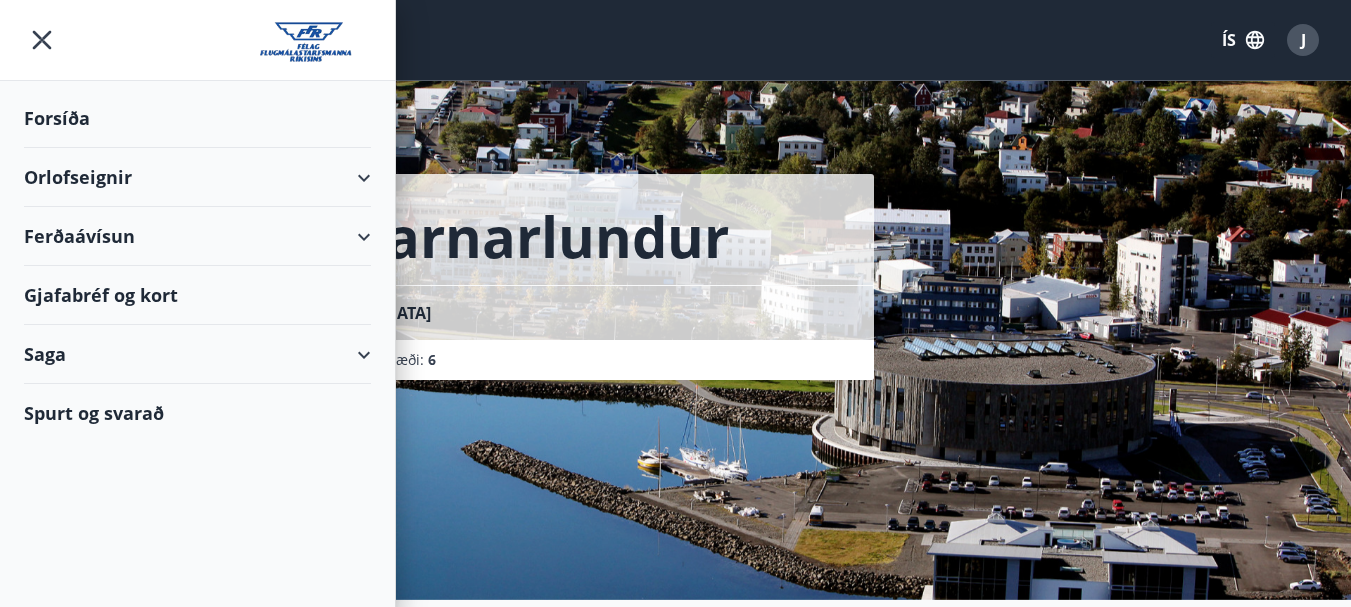 click on "Orlofseignir" at bounding box center (197, 177) 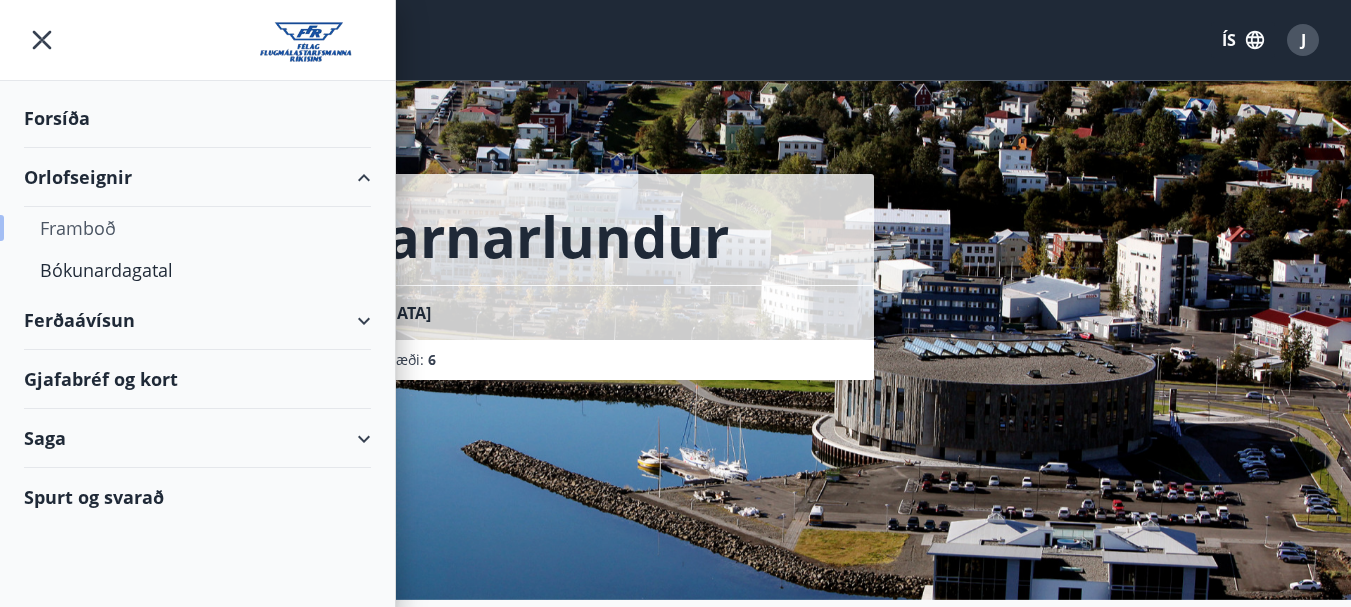click on "Framboð" at bounding box center (197, 228) 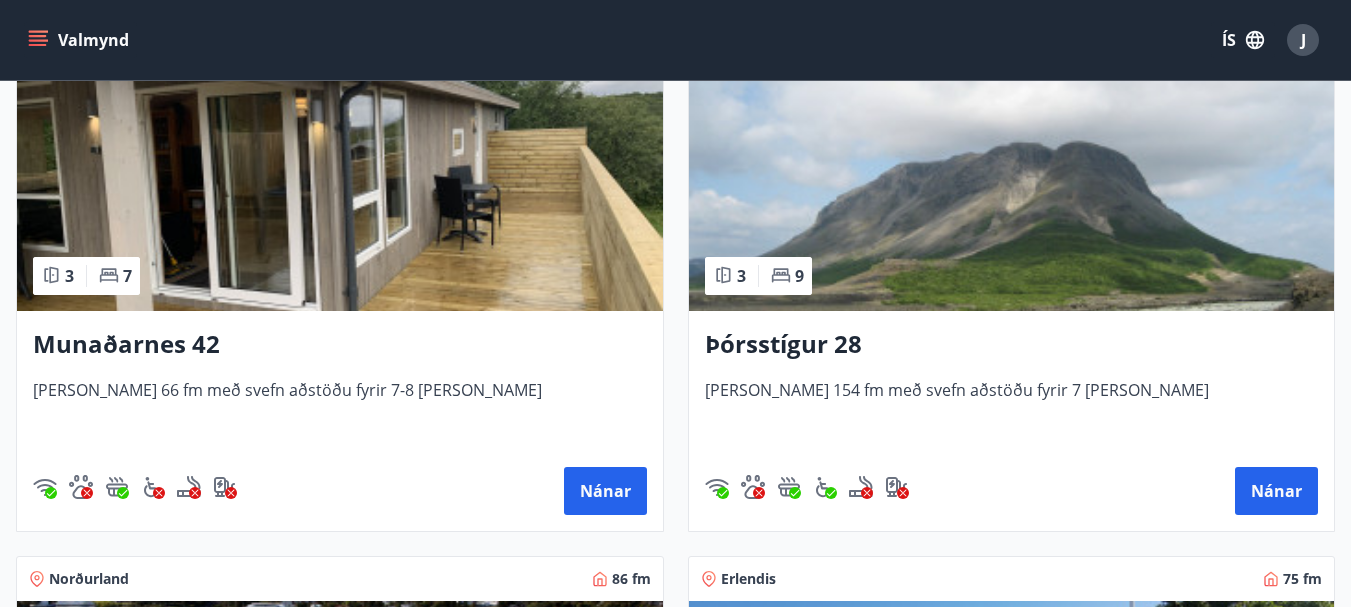 scroll, scrollTop: 440, scrollLeft: 0, axis: vertical 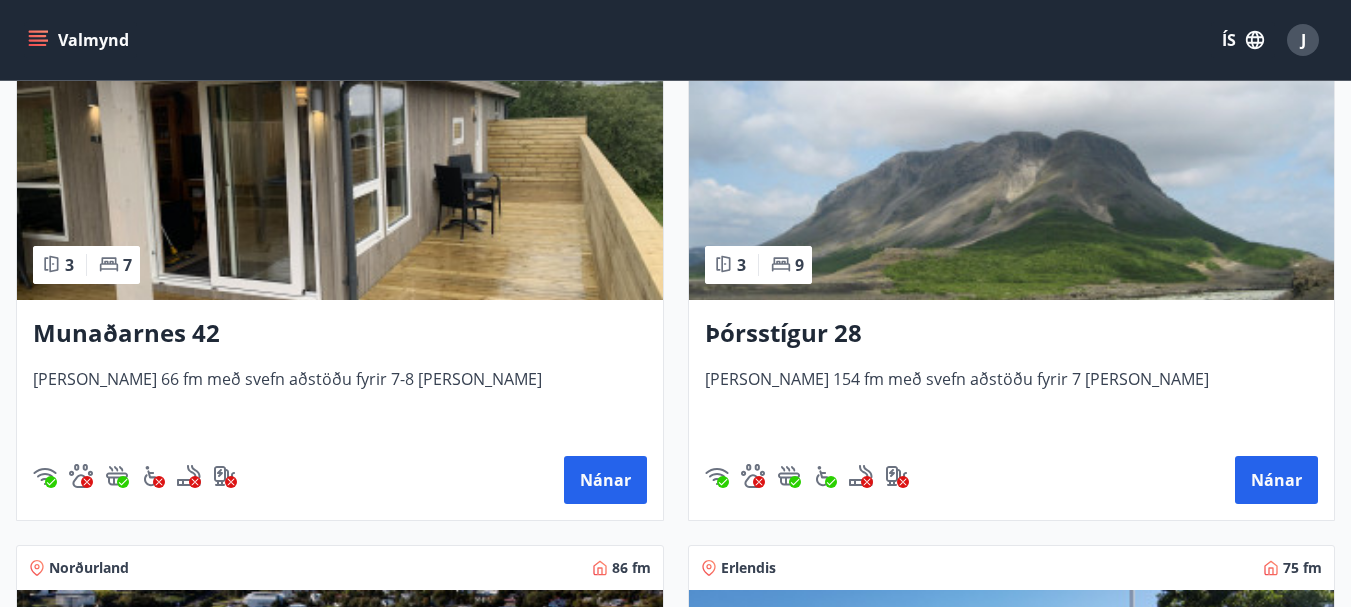 click on "Munaðarnes 42" at bounding box center (340, 334) 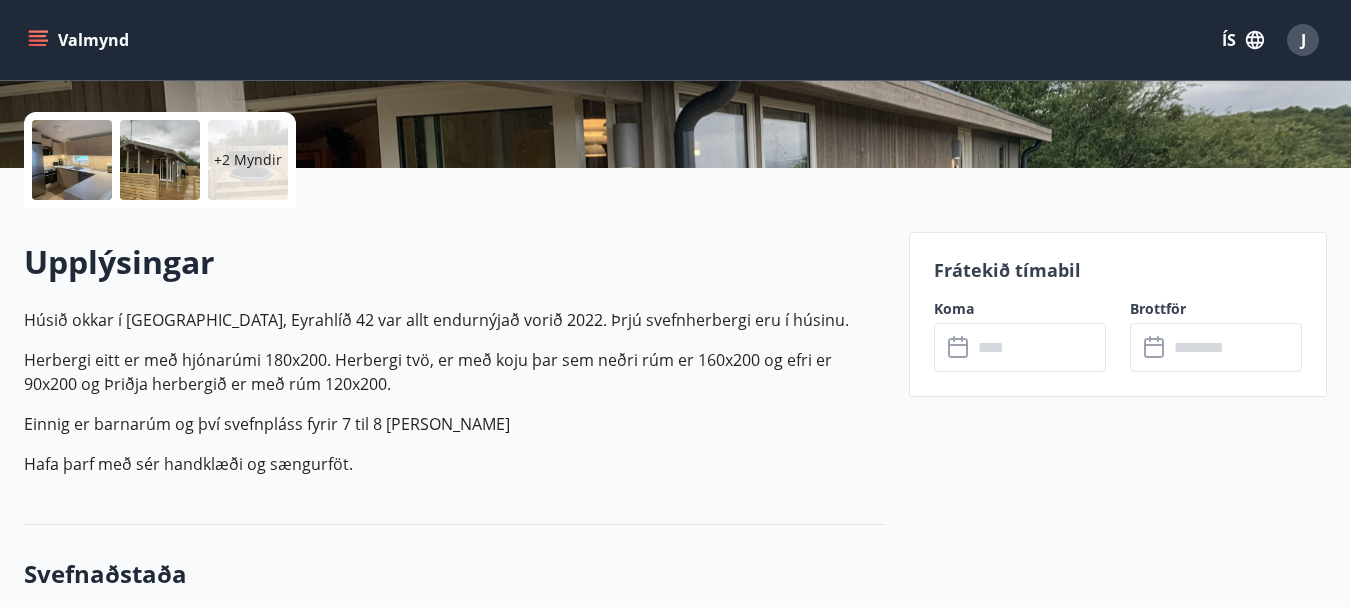 scroll, scrollTop: 440, scrollLeft: 0, axis: vertical 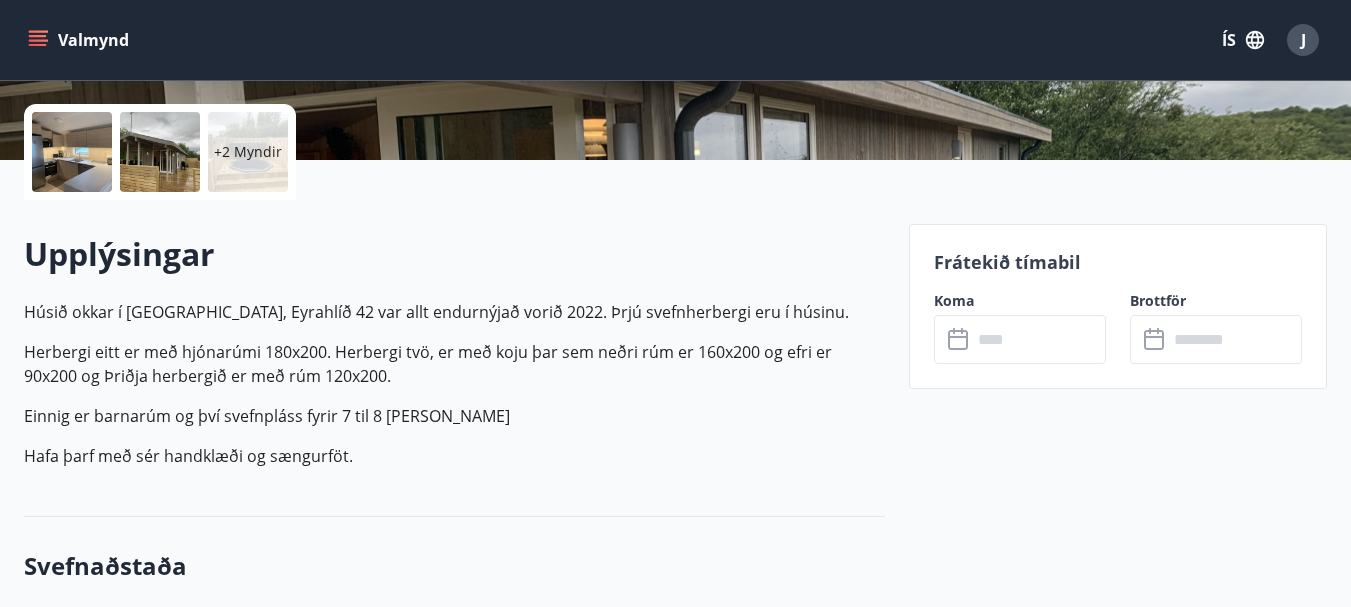 click 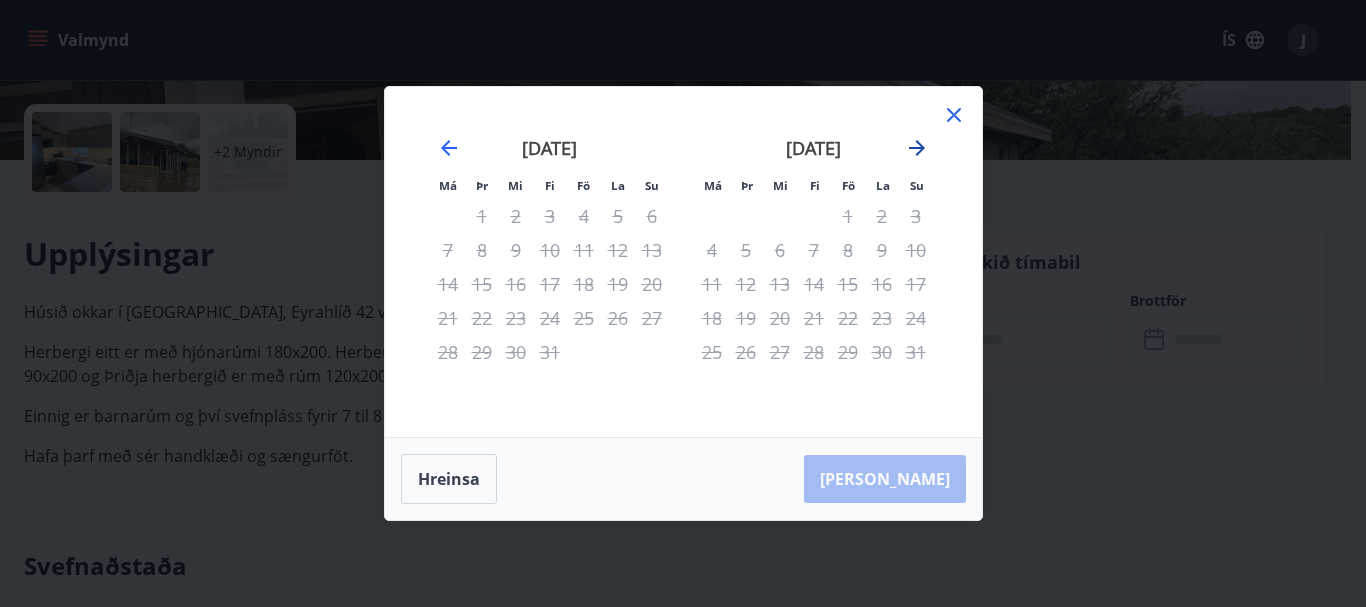 click 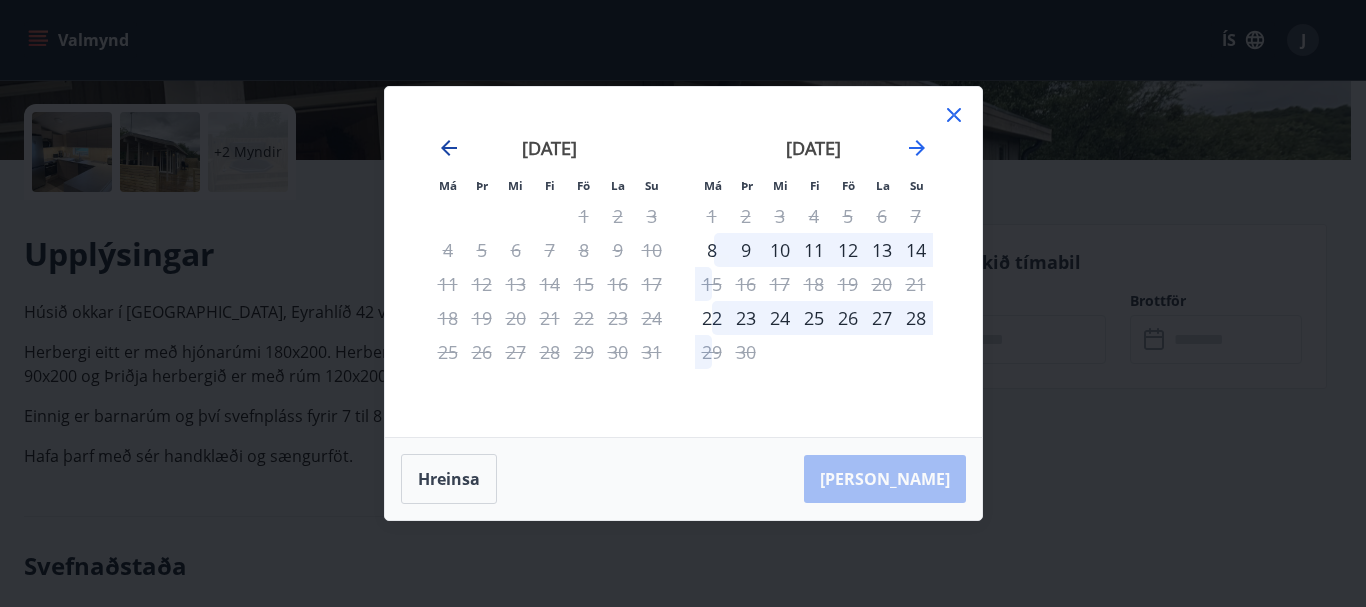 click 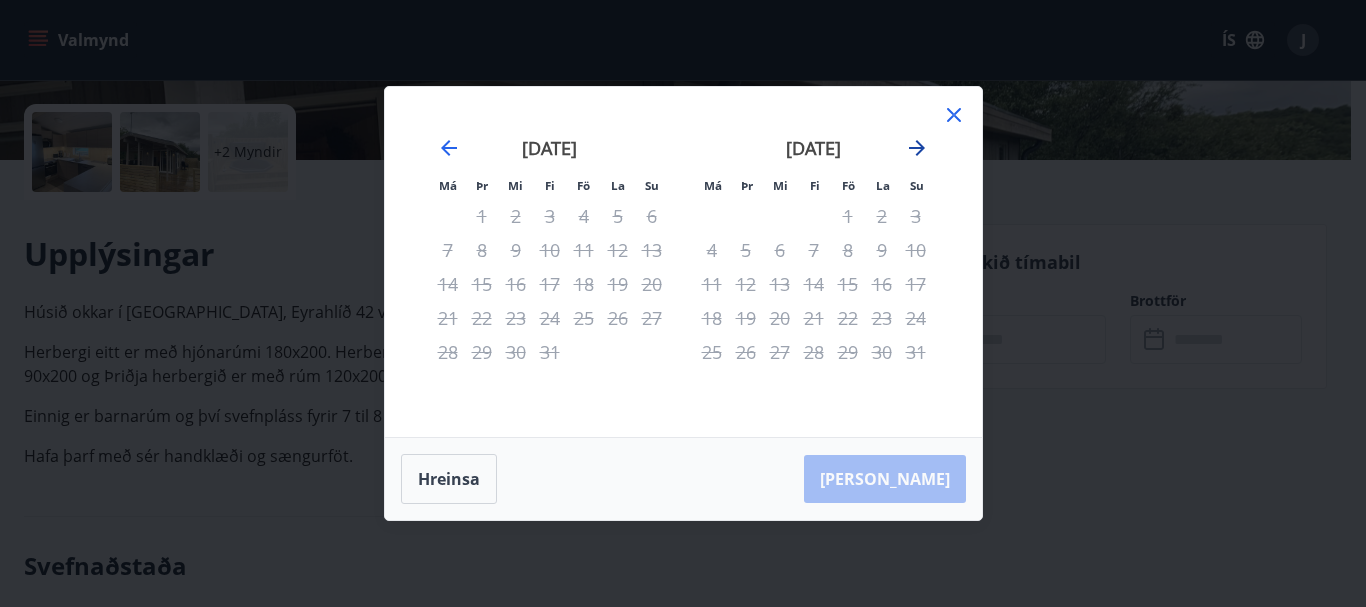 click 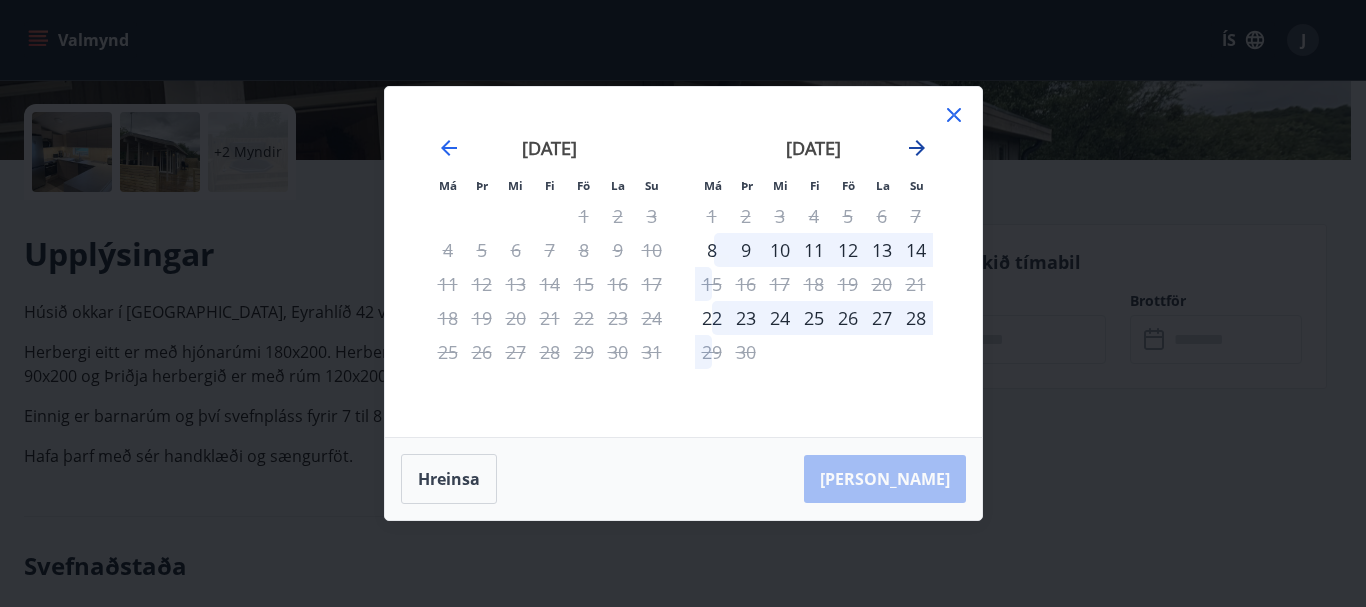click 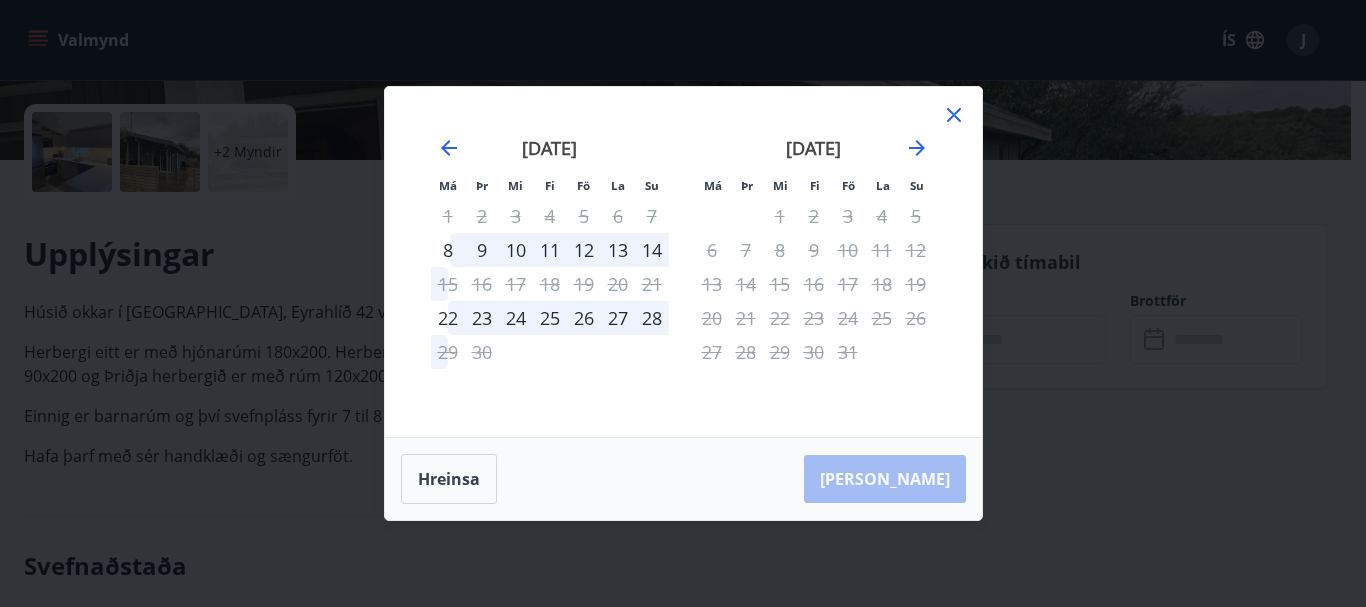click 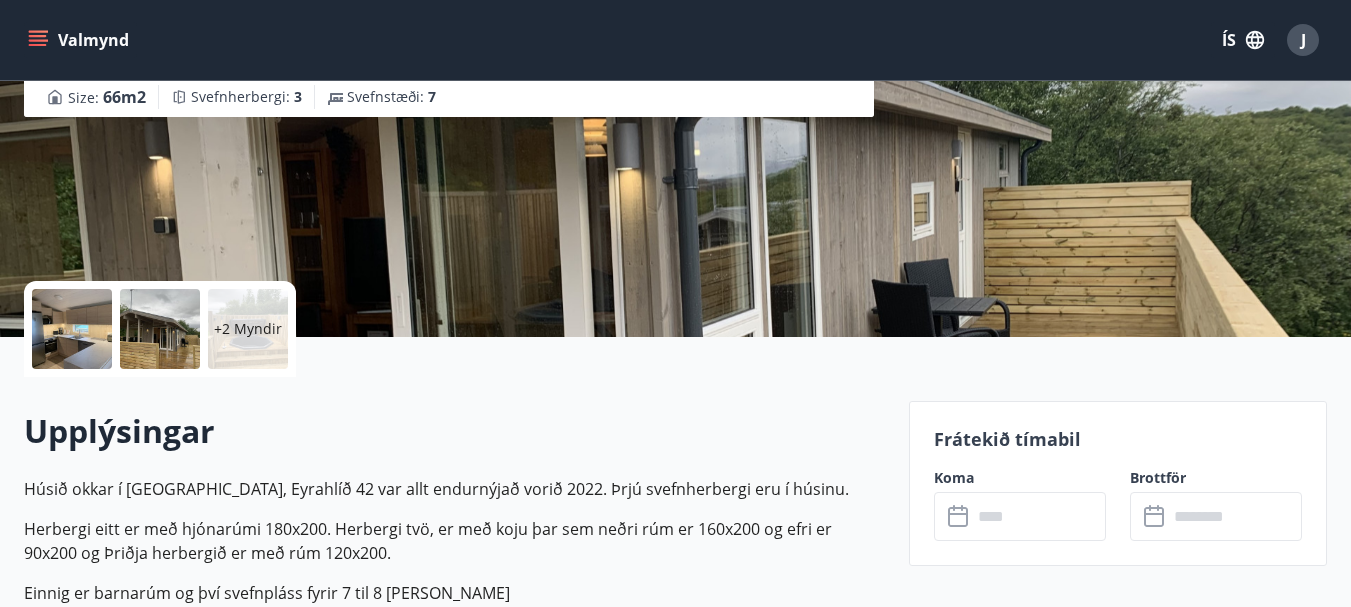 scroll, scrollTop: 240, scrollLeft: 0, axis: vertical 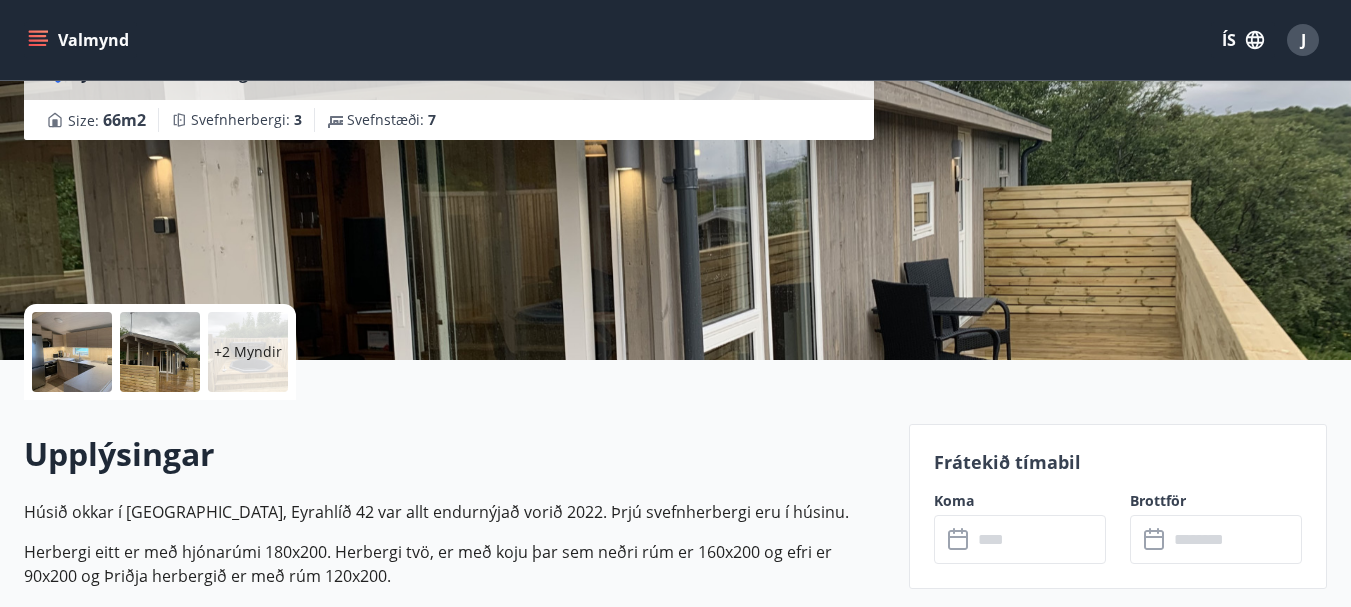 click on "Valmynd" at bounding box center (80, 40) 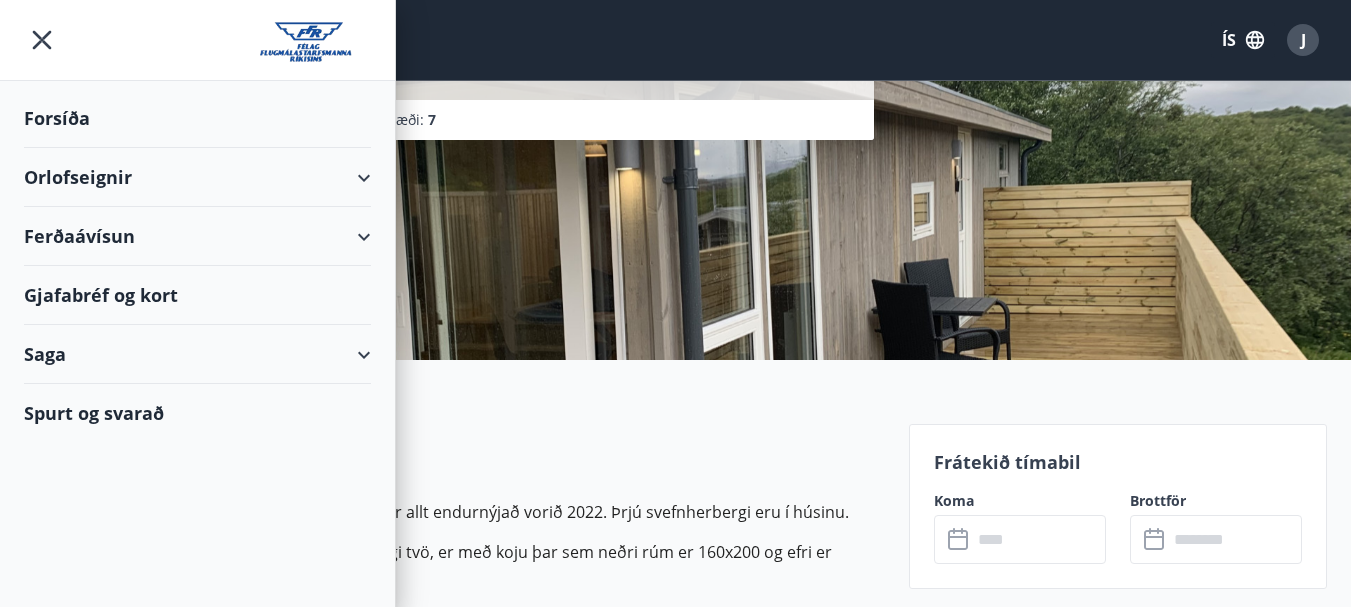 click on "Gjafabréf og kort" at bounding box center [197, 295] 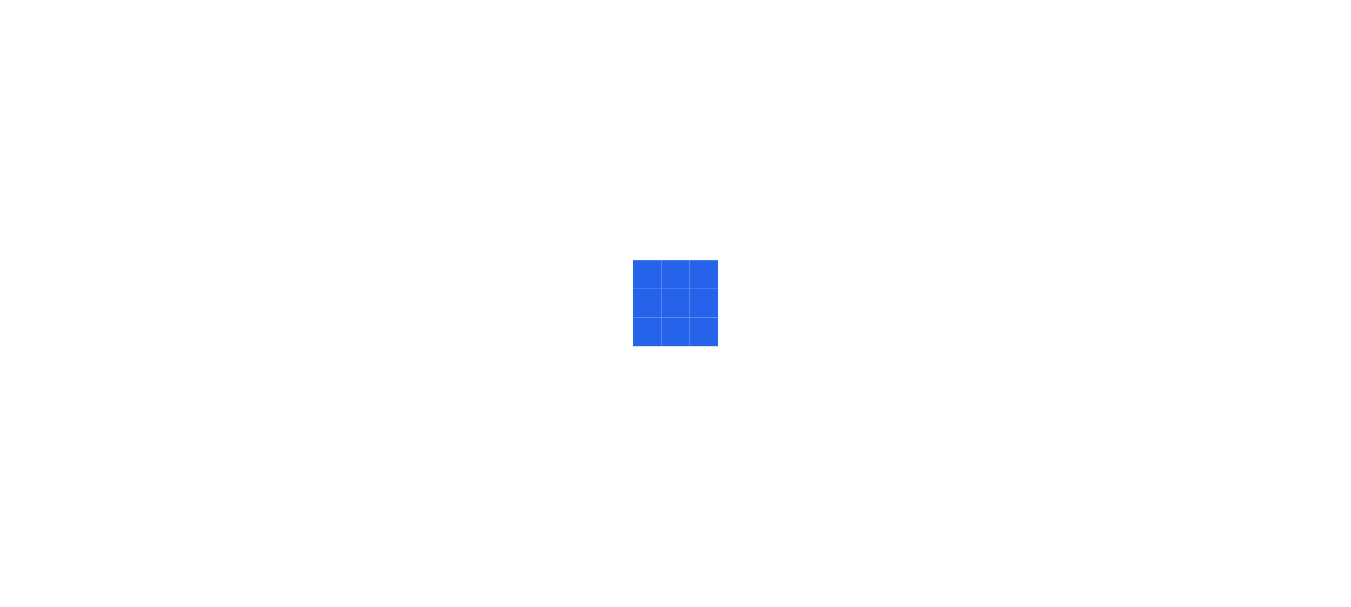 scroll, scrollTop: 0, scrollLeft: 0, axis: both 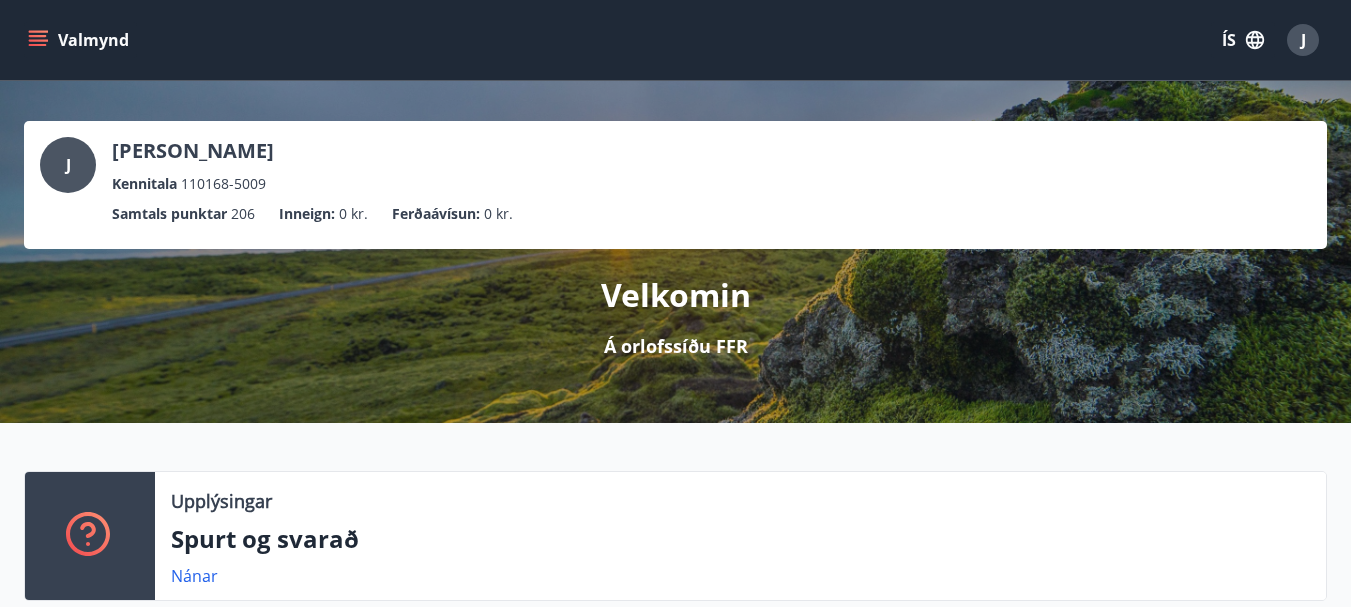 click on "J" at bounding box center (1303, 40) 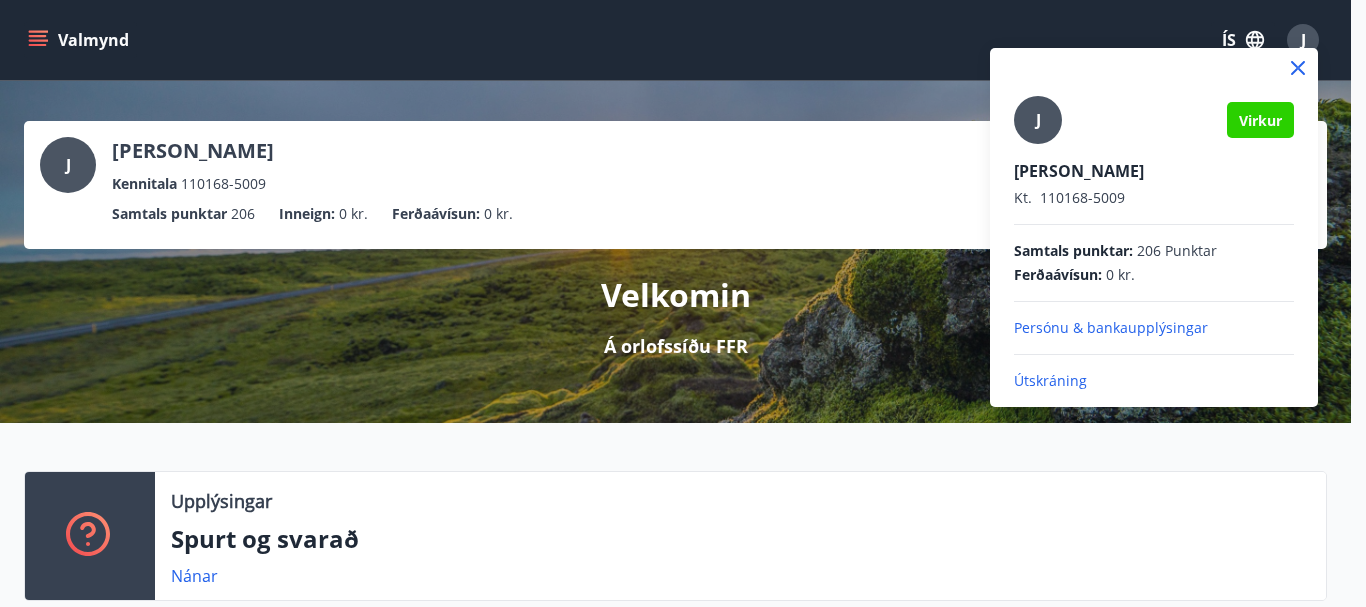 click on "Útskráning" at bounding box center [1154, 381] 